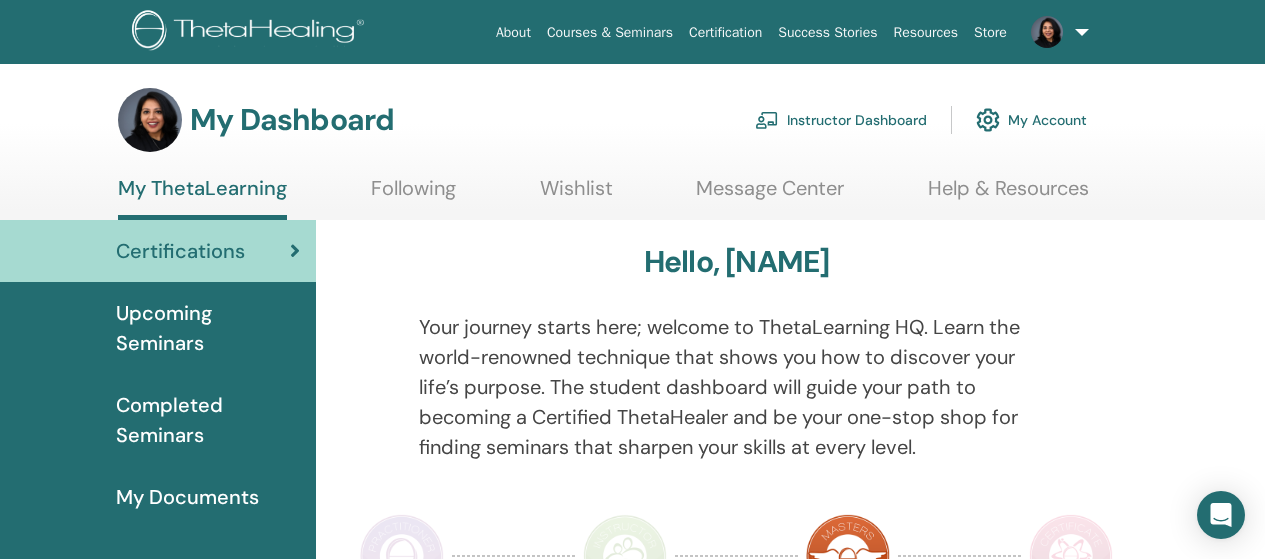 scroll, scrollTop: 0, scrollLeft: 0, axis: both 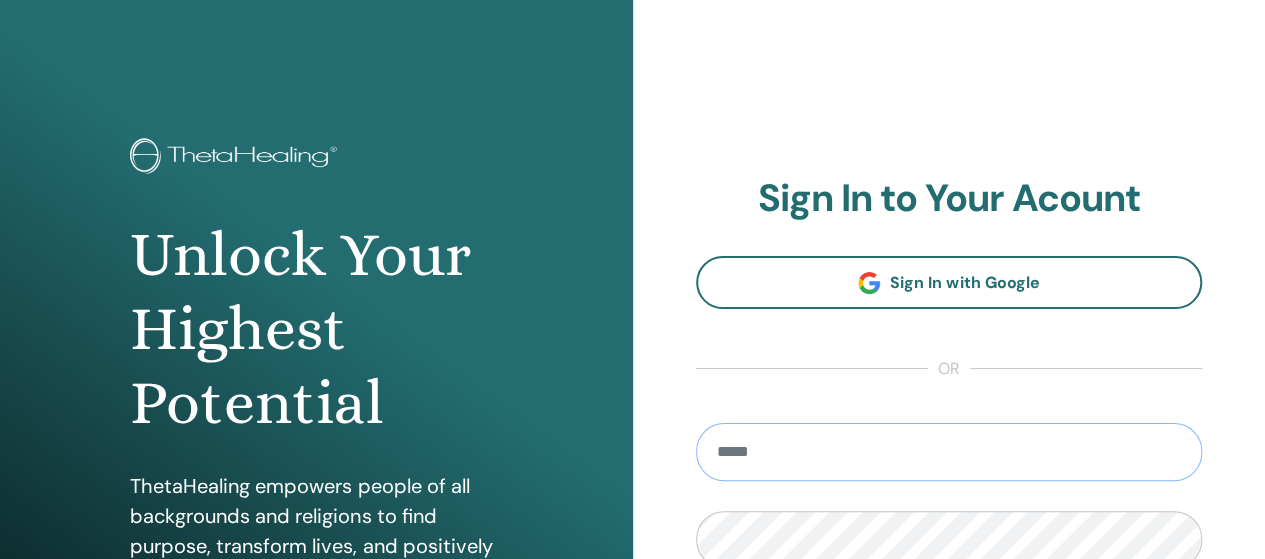 click at bounding box center (949, 452) 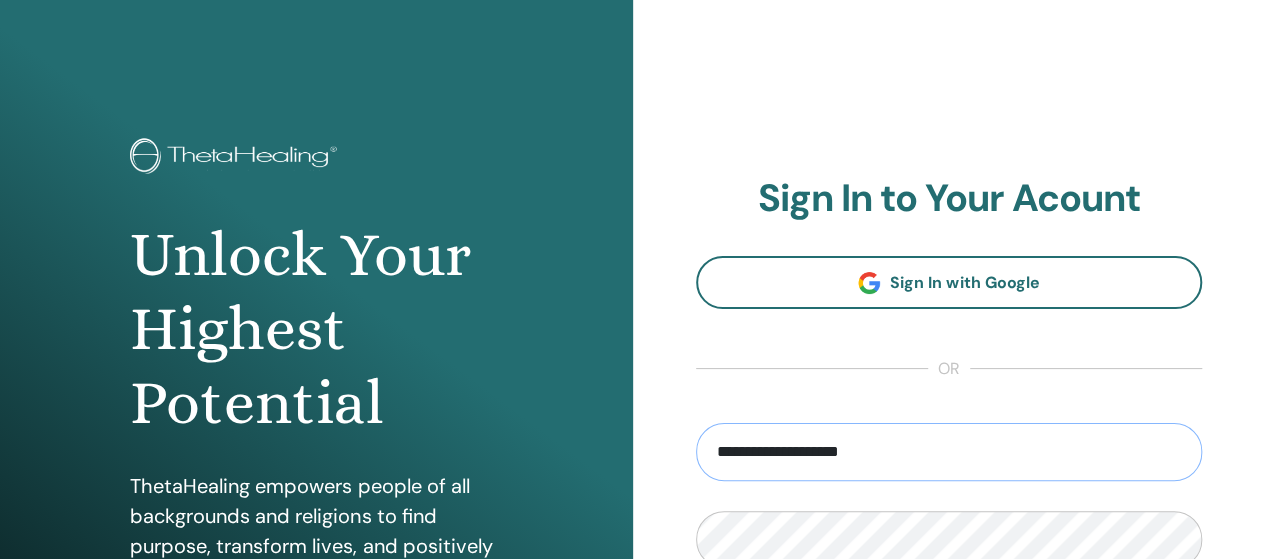click on "**********" at bounding box center [949, 452] 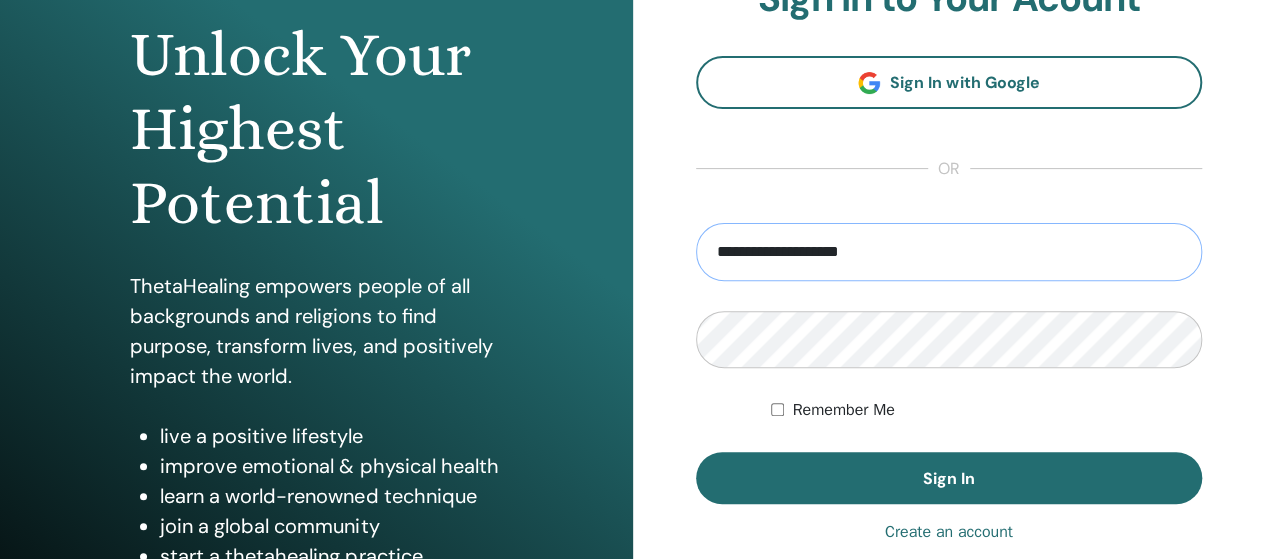 scroll, scrollTop: 202, scrollLeft: 0, axis: vertical 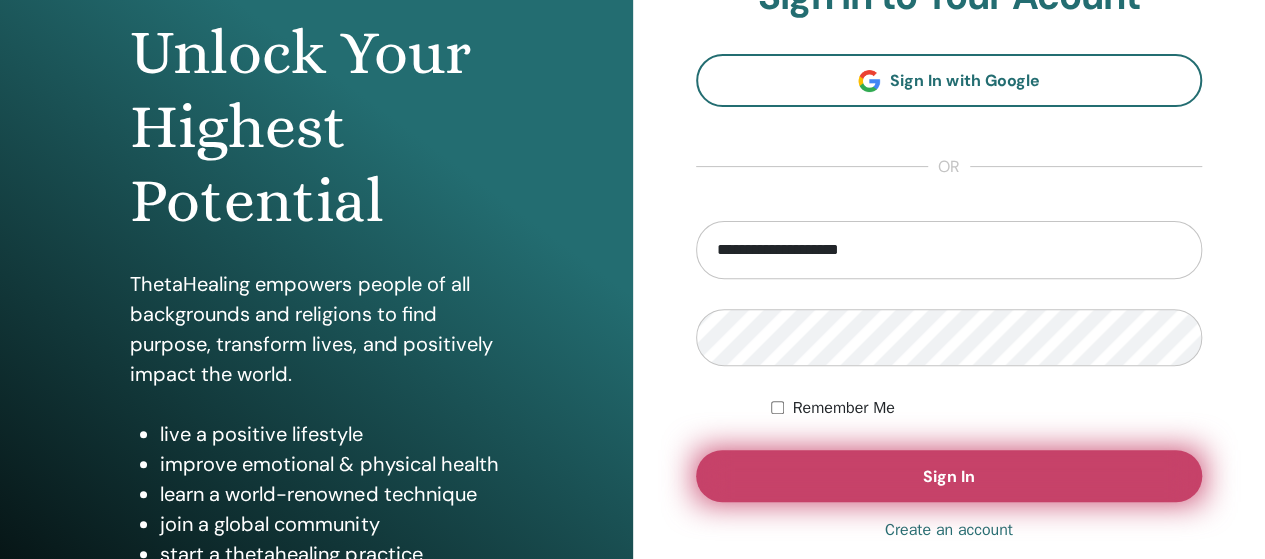 click on "Sign In" at bounding box center [949, 476] 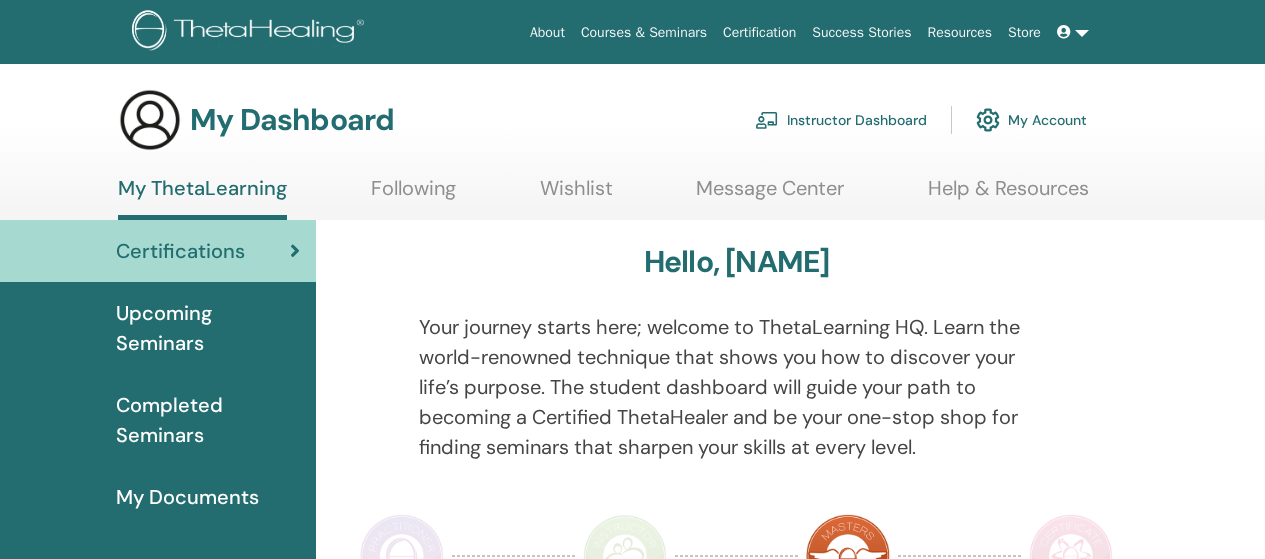scroll, scrollTop: 0, scrollLeft: 0, axis: both 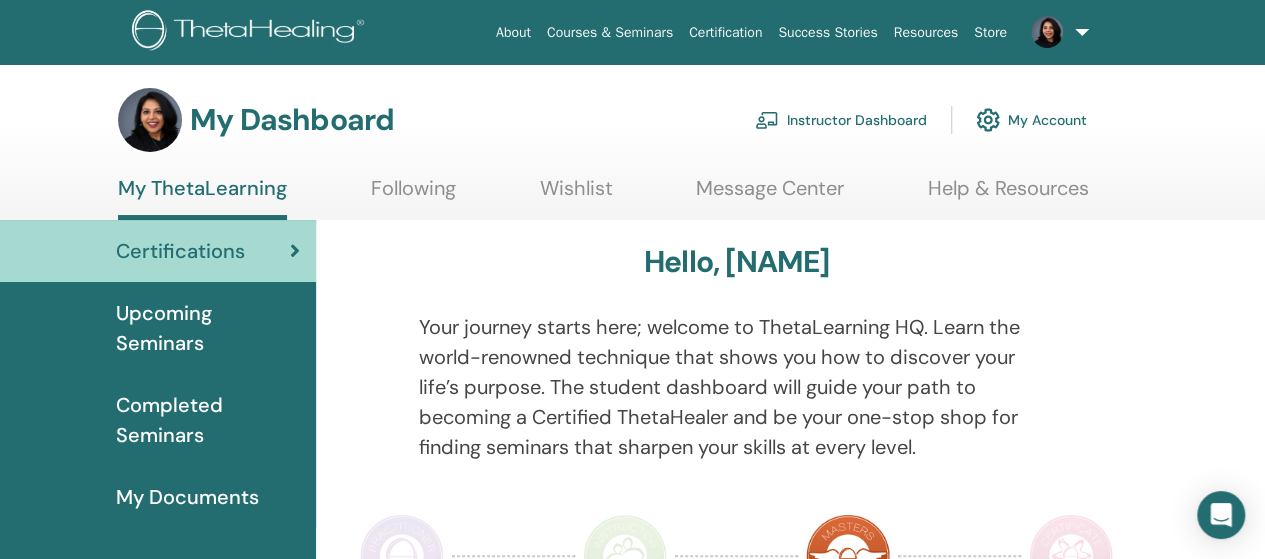 click on "Instructor Dashboard" at bounding box center [841, 120] 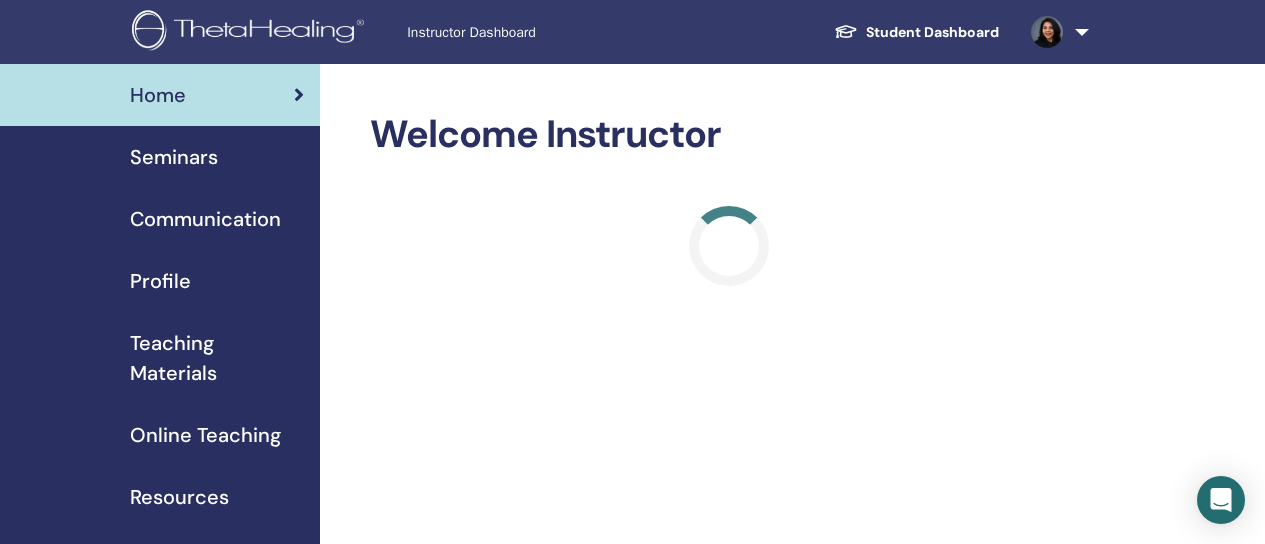 scroll, scrollTop: 0, scrollLeft: 0, axis: both 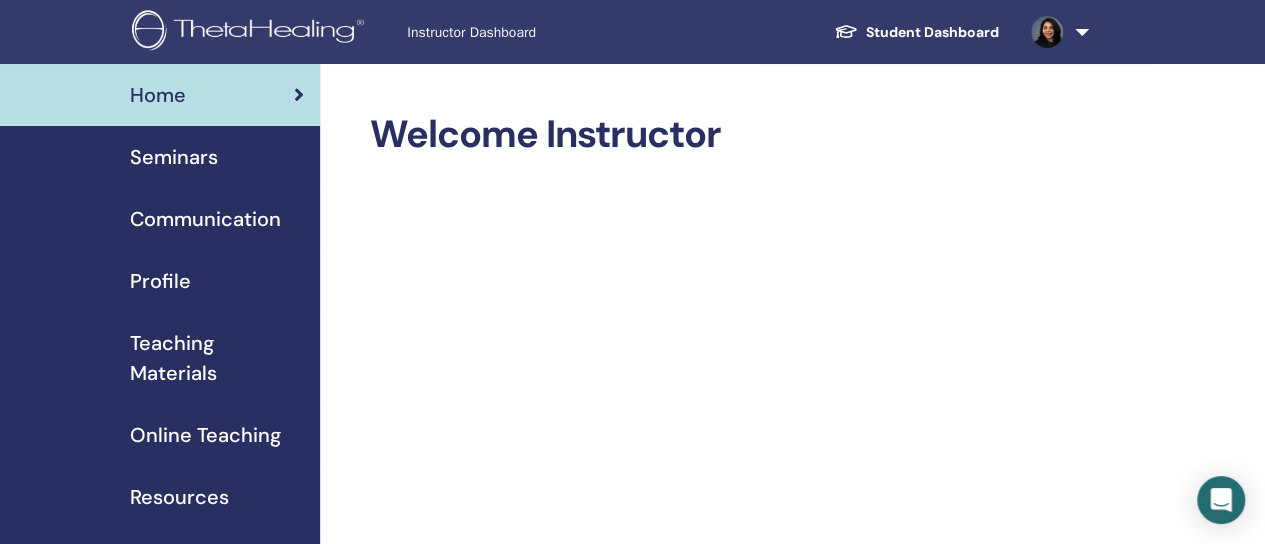 click on "Seminars" at bounding box center (174, 157) 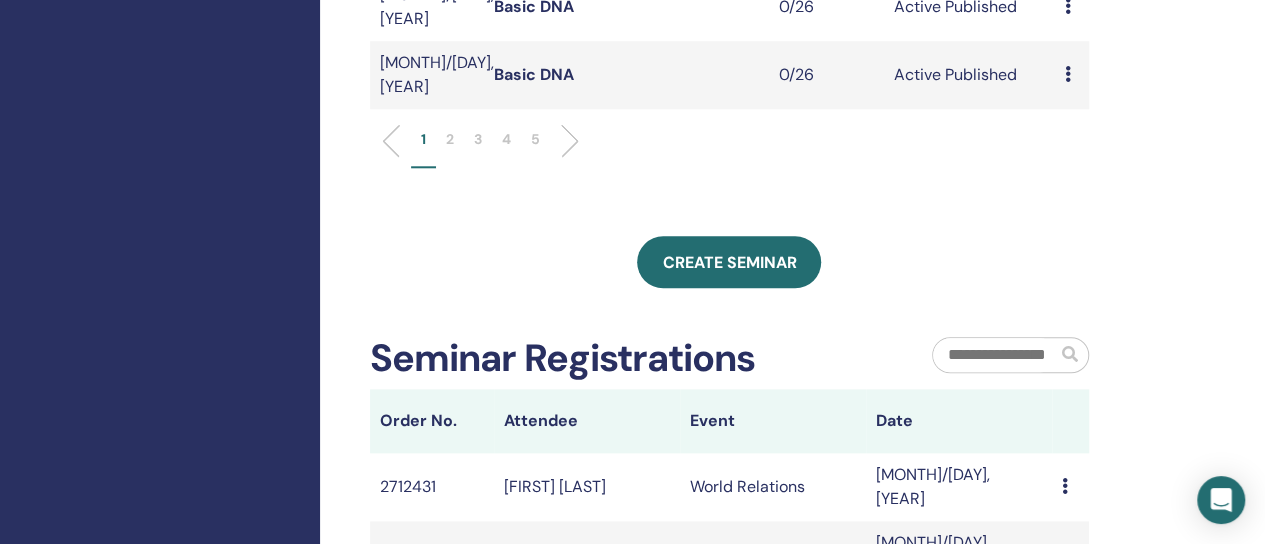 scroll, scrollTop: 965, scrollLeft: 0, axis: vertical 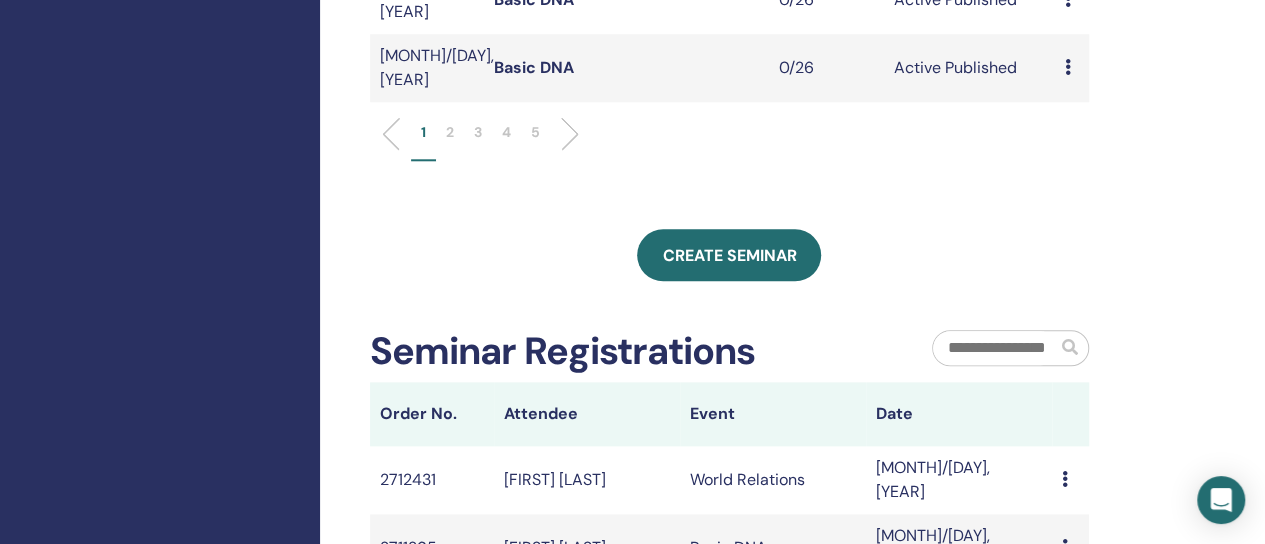 click on "3" at bounding box center (478, 132) 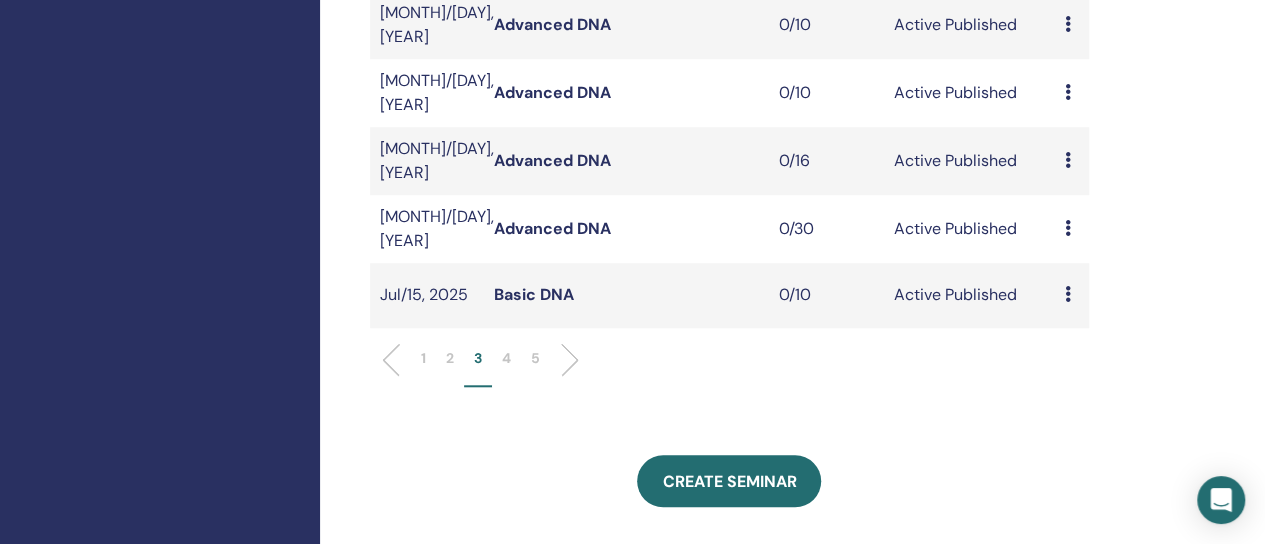 scroll, scrollTop: 678, scrollLeft: 0, axis: vertical 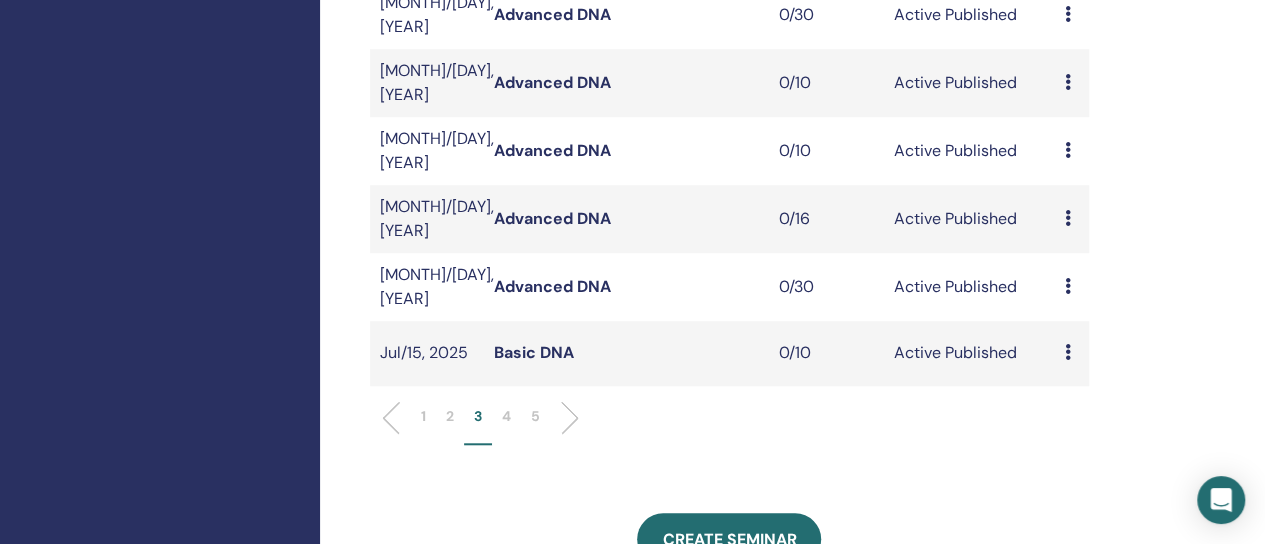 click on "4" at bounding box center (506, 416) 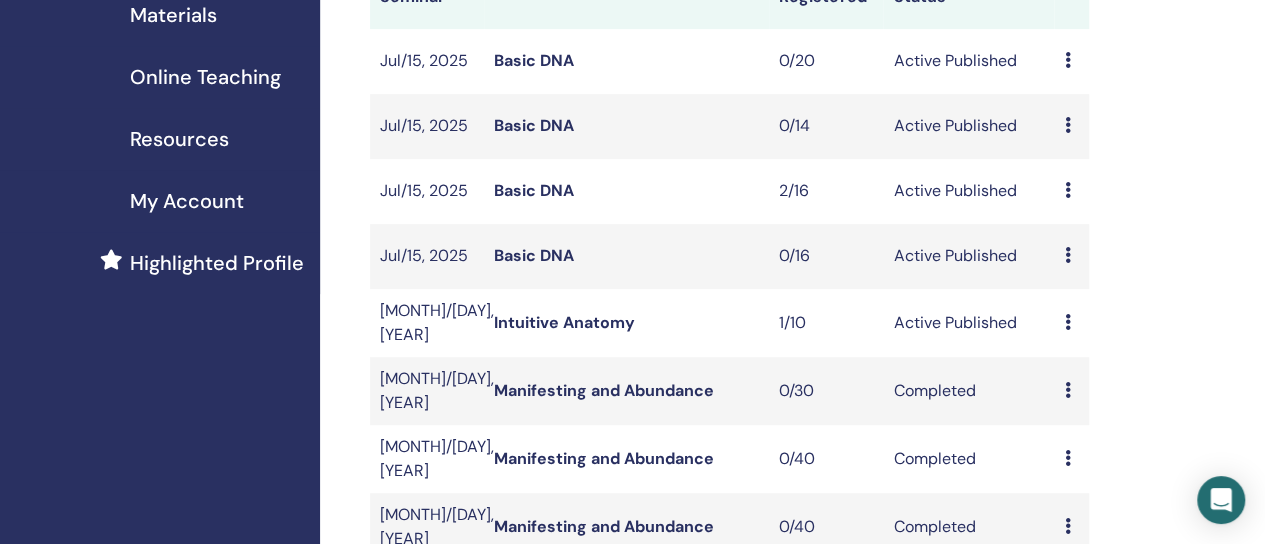 scroll, scrollTop: 357, scrollLeft: 0, axis: vertical 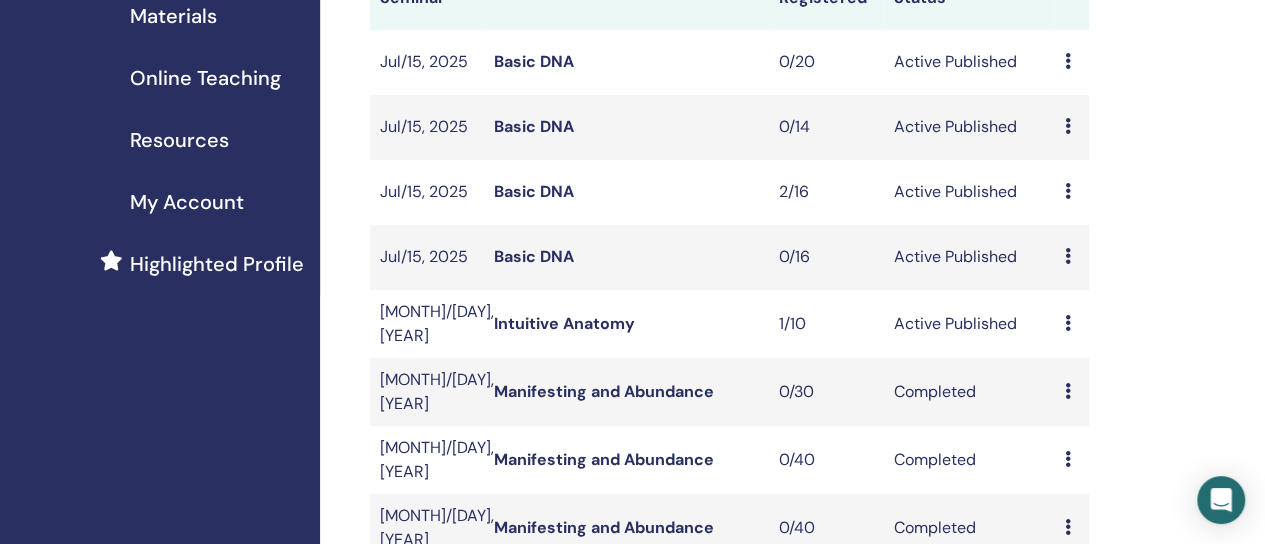click at bounding box center (1067, 191) 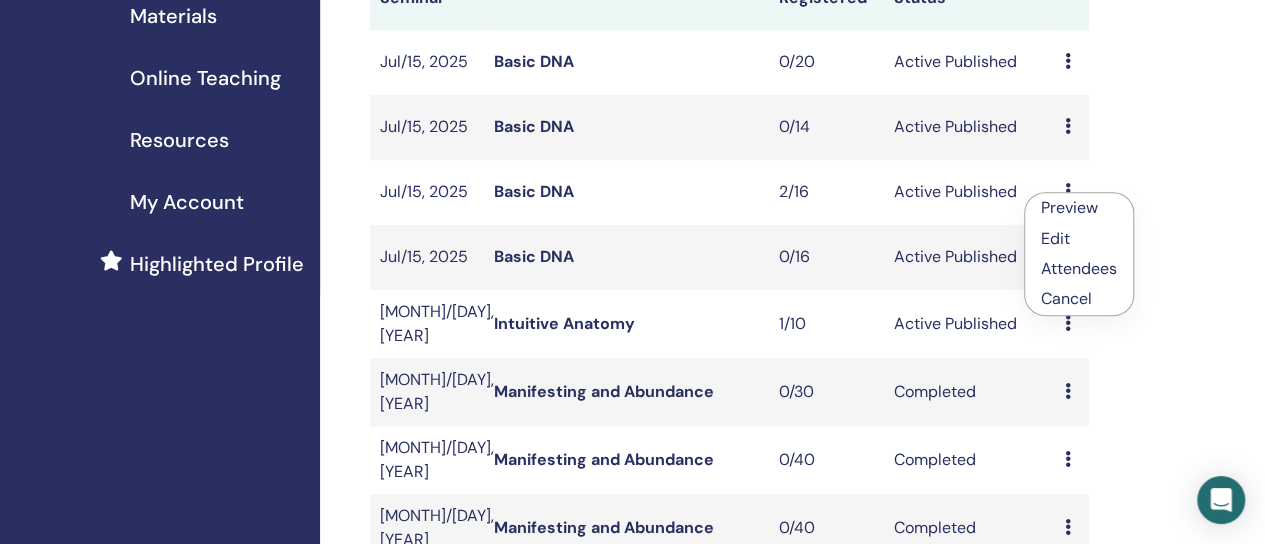 click on "Attendees" at bounding box center [1079, 268] 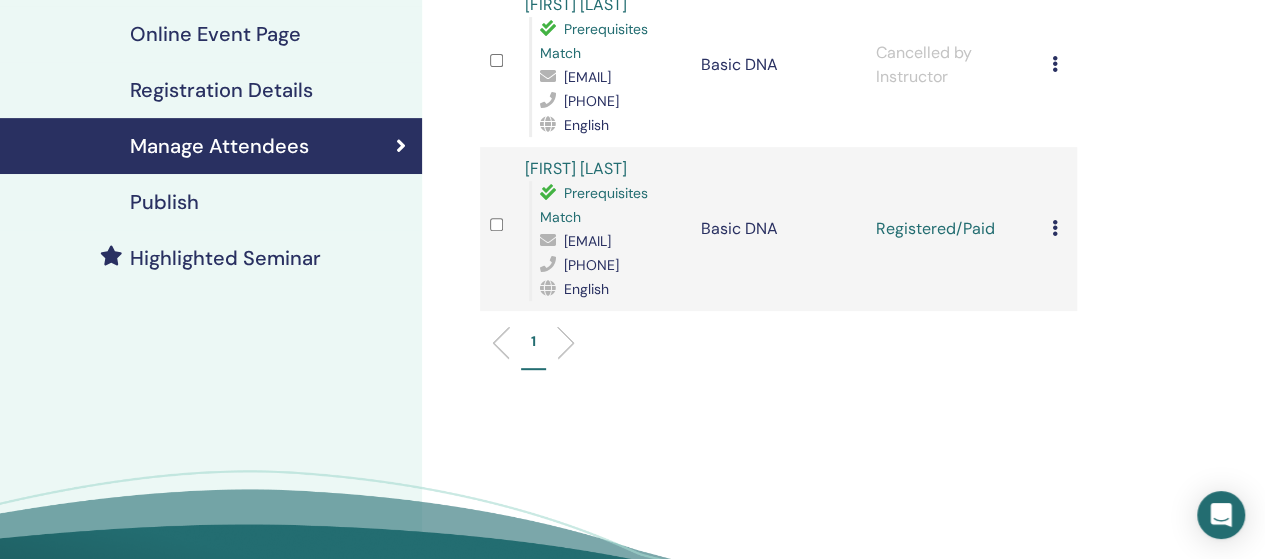 scroll, scrollTop: 345, scrollLeft: 0, axis: vertical 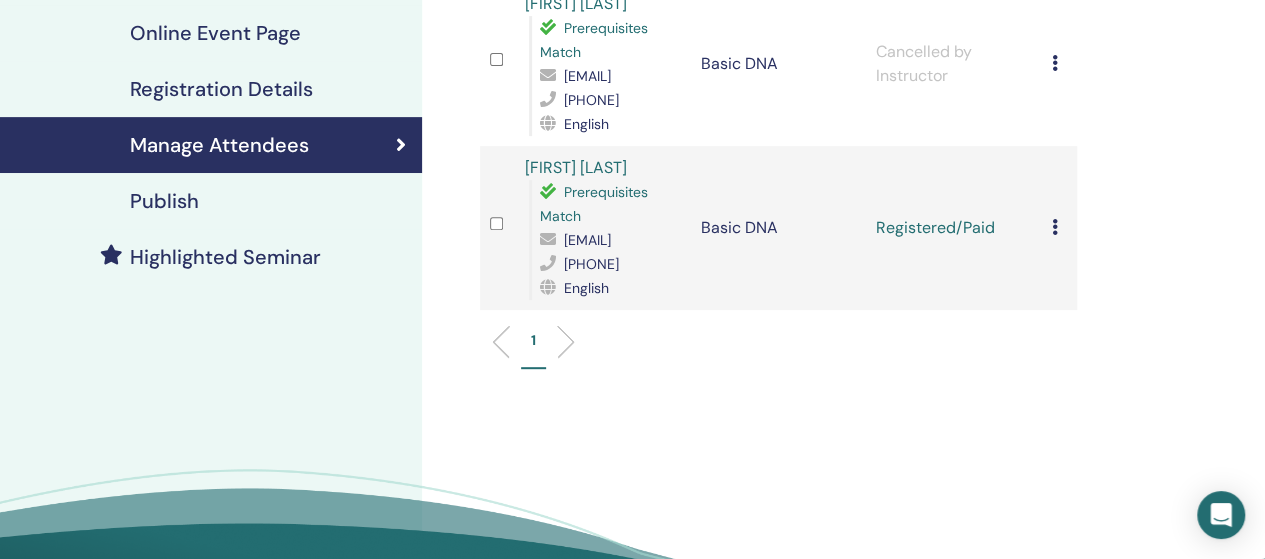 click at bounding box center (1055, 227) 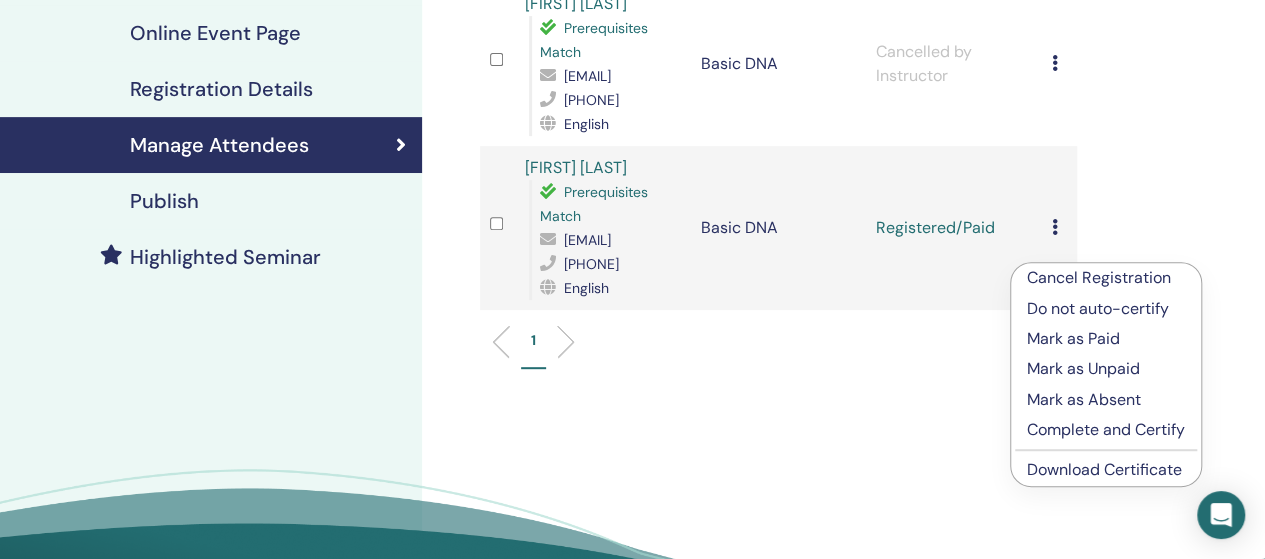 click on "Complete and Certify" at bounding box center (1106, 430) 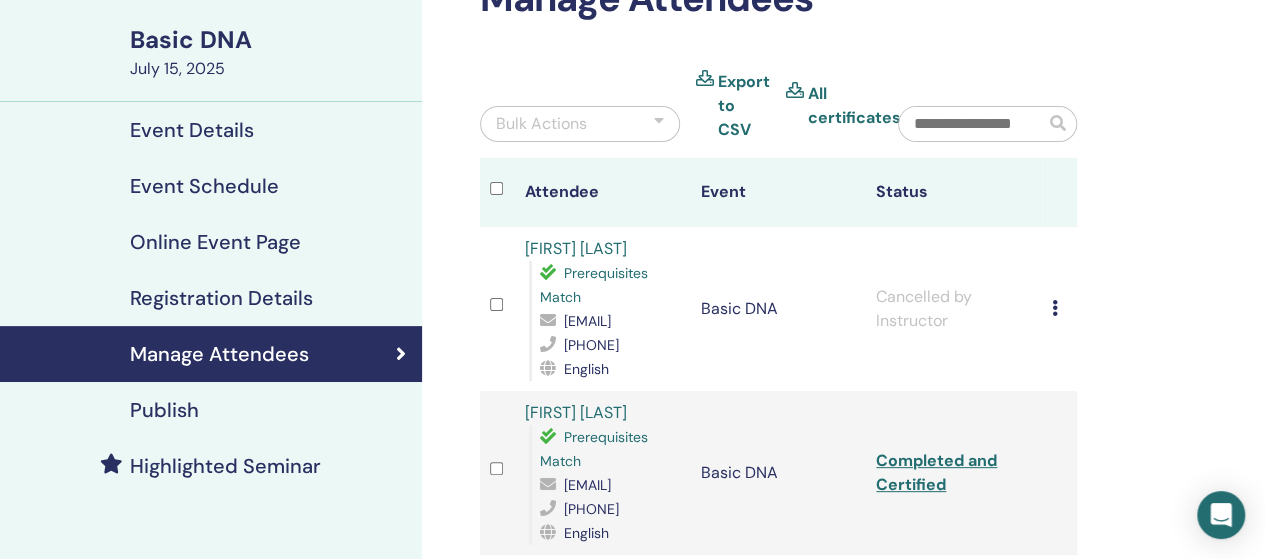 scroll, scrollTop: 270, scrollLeft: 0, axis: vertical 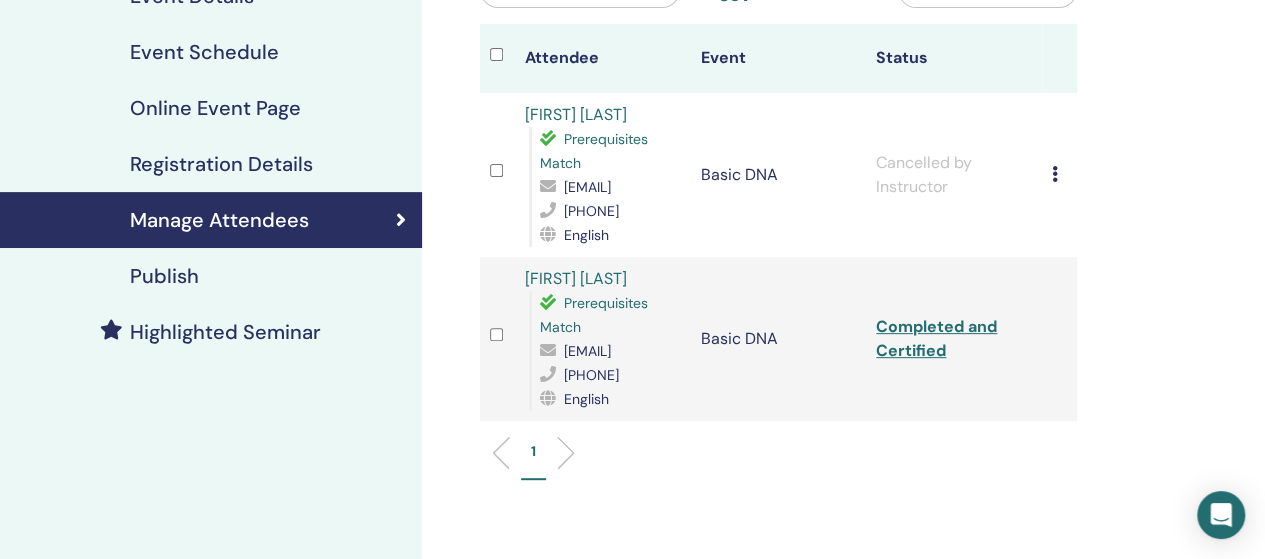 click on "[FIRST] [LAST]" at bounding box center [576, 278] 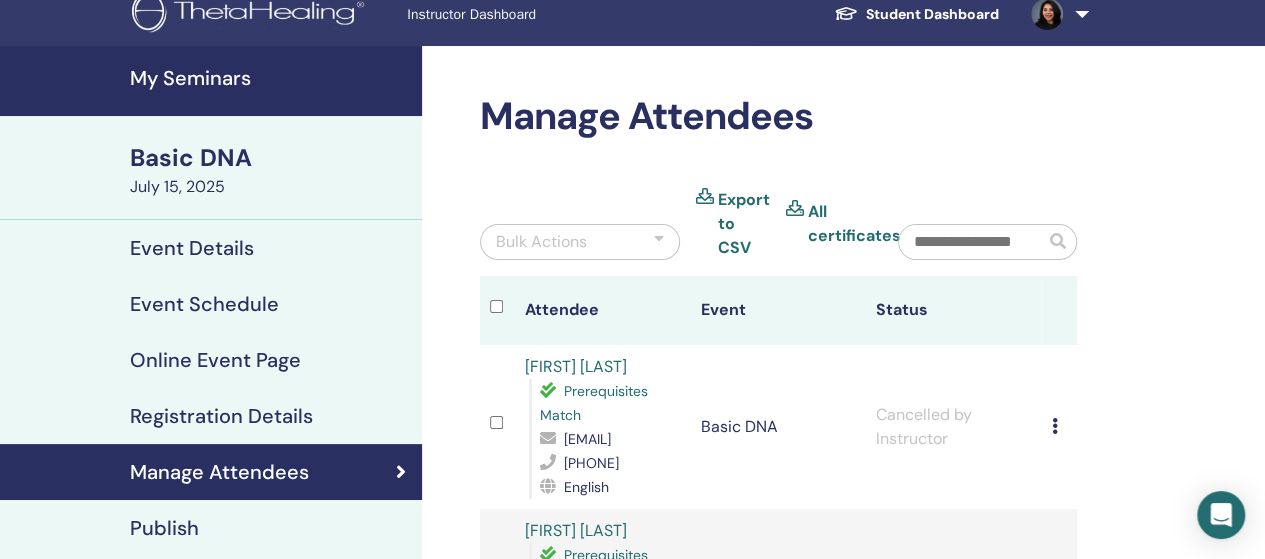 scroll, scrollTop: 0, scrollLeft: 0, axis: both 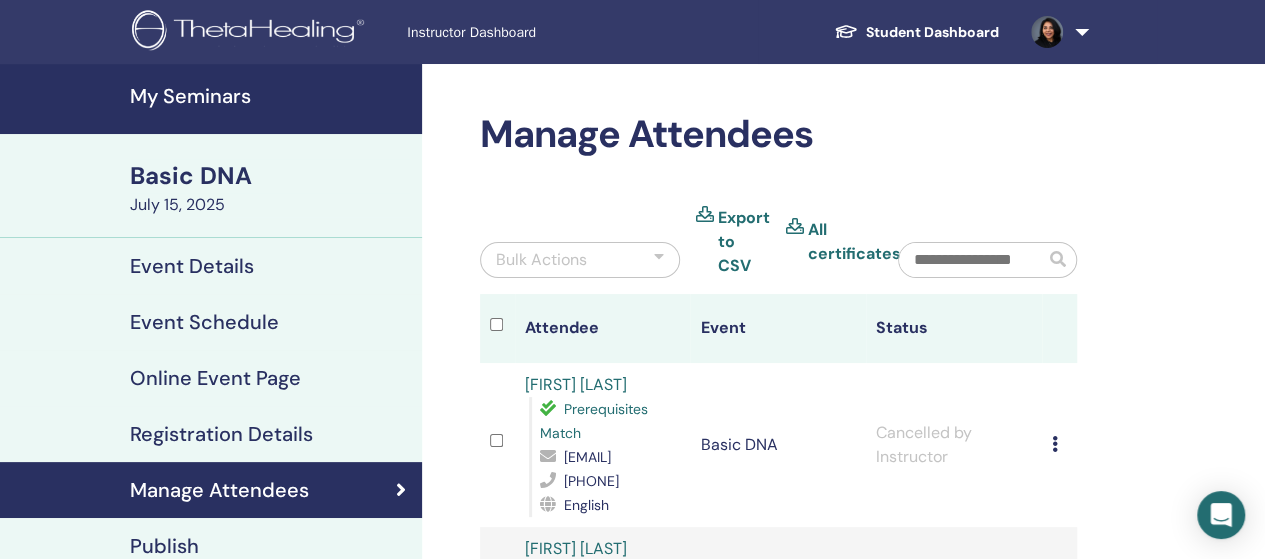 click on "My Seminars" at bounding box center (270, 96) 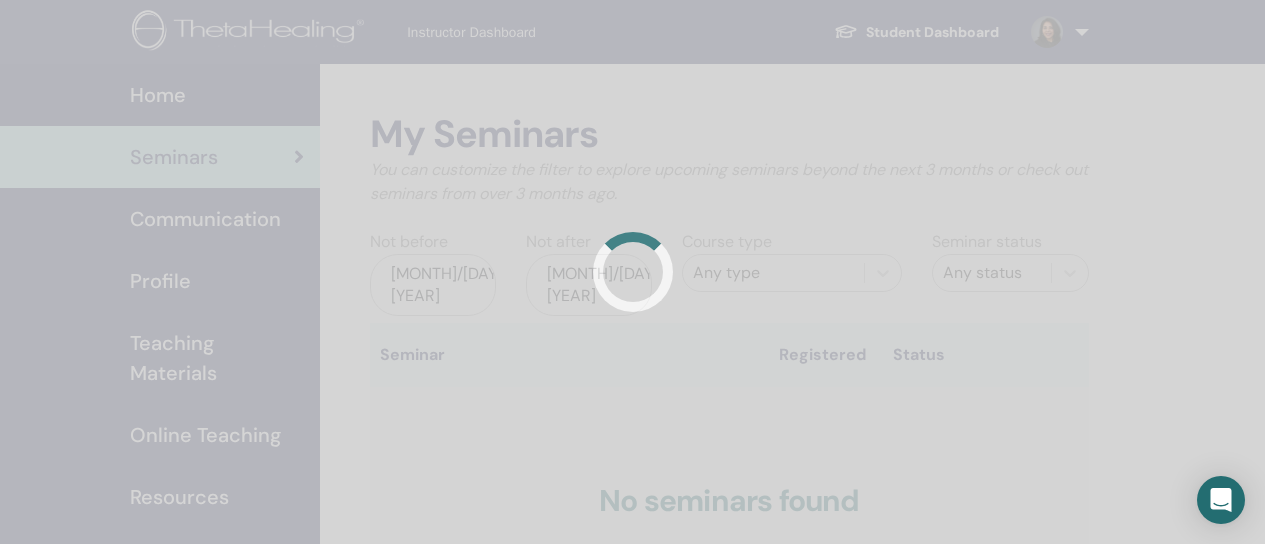 scroll, scrollTop: 0, scrollLeft: 0, axis: both 